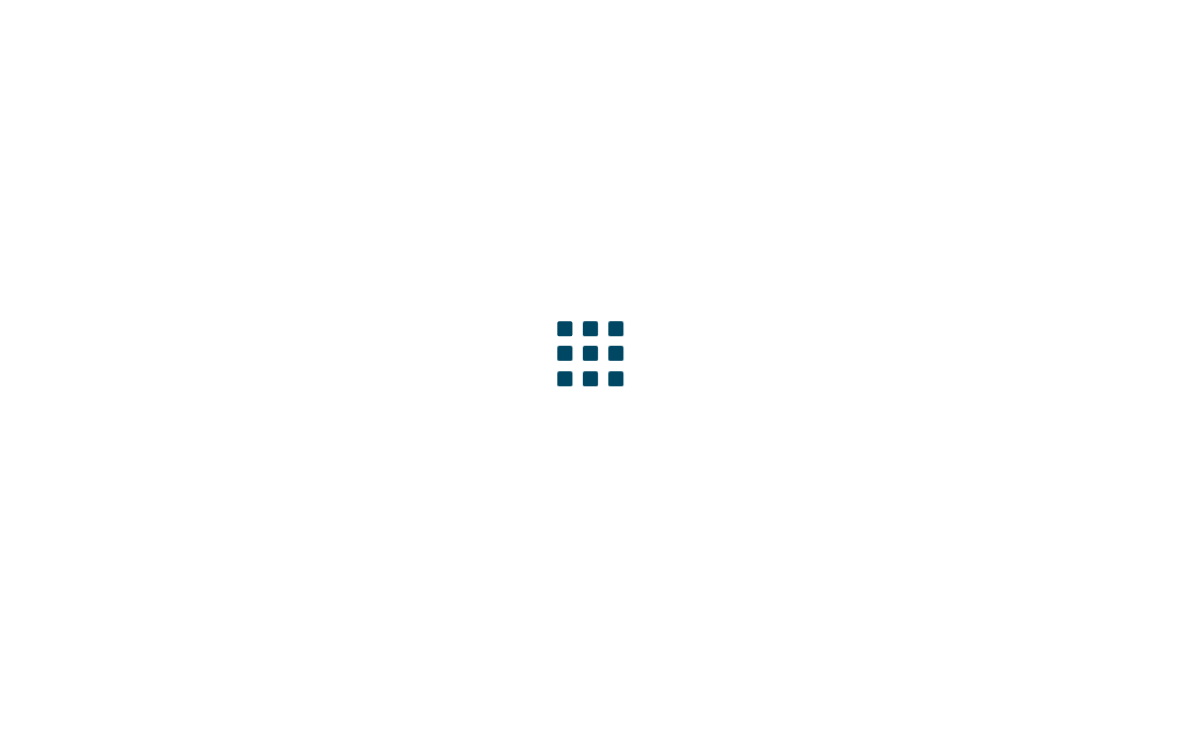 scroll, scrollTop: 44, scrollLeft: 0, axis: vertical 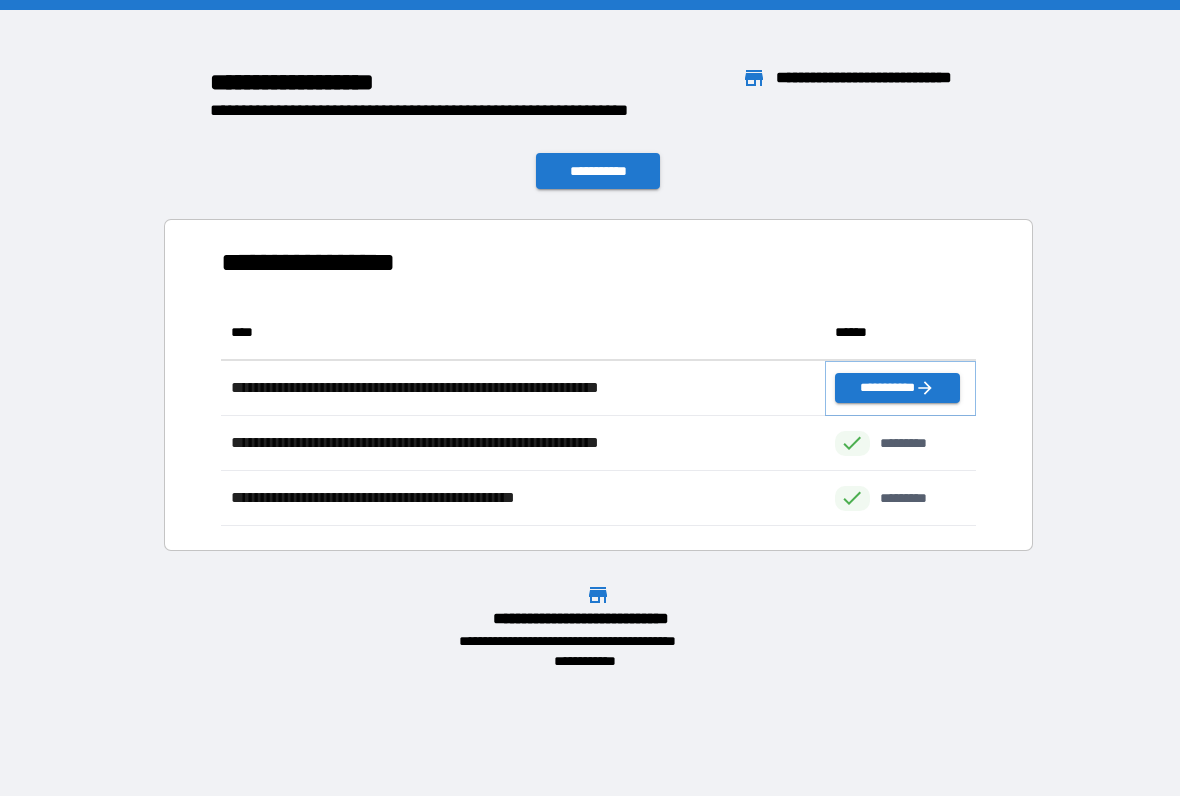 click on "**********" at bounding box center (897, 388) 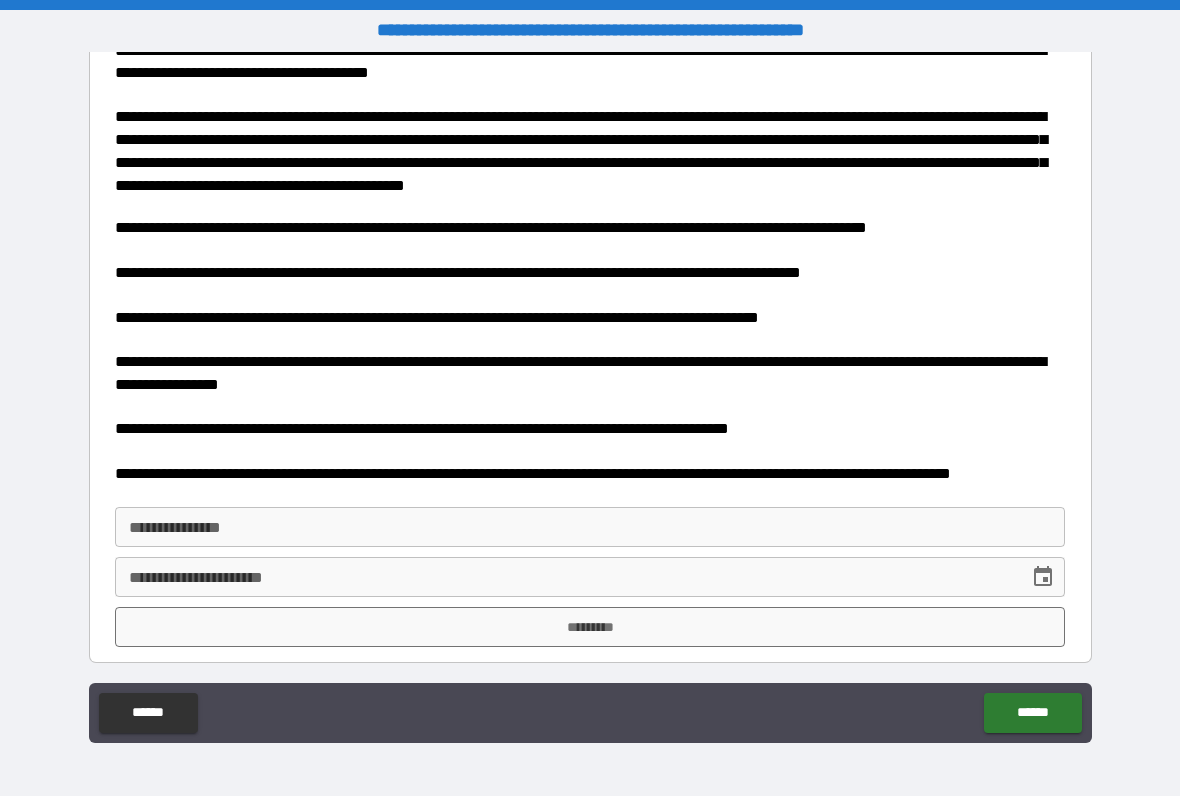 scroll, scrollTop: 64, scrollLeft: 0, axis: vertical 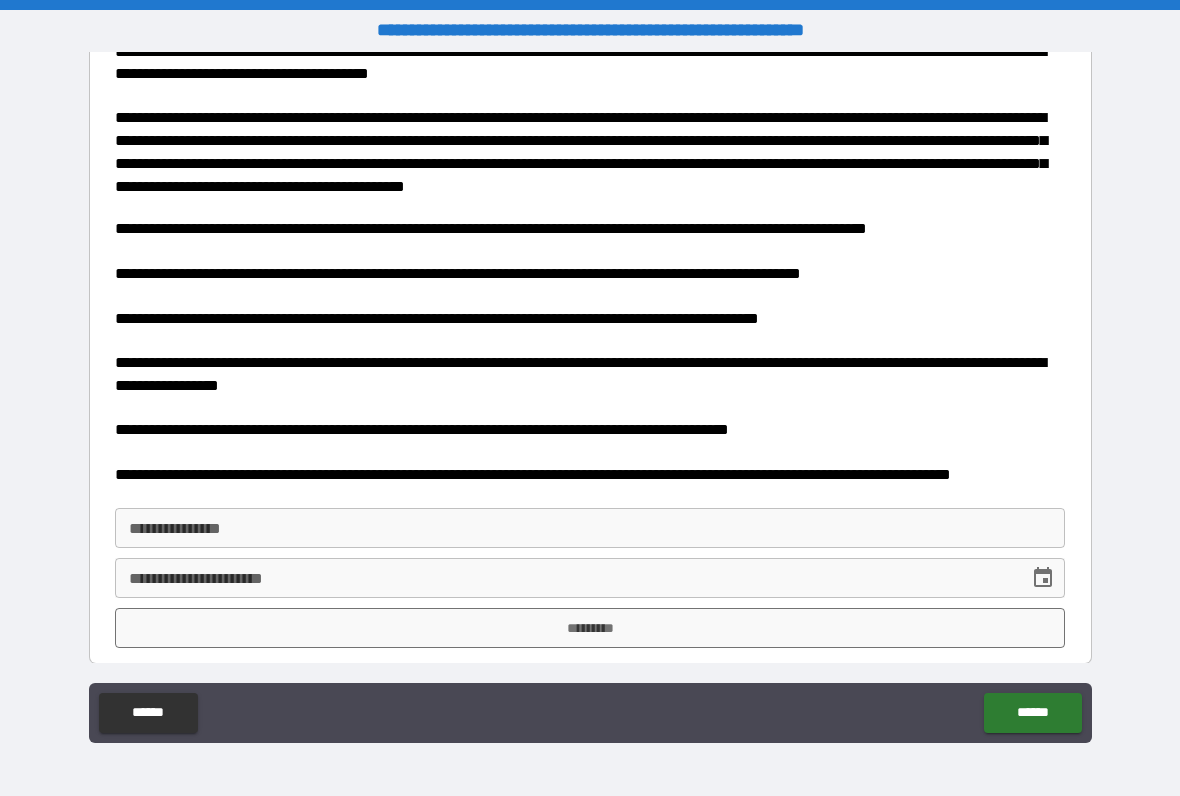 click on "*********" at bounding box center (590, 628) 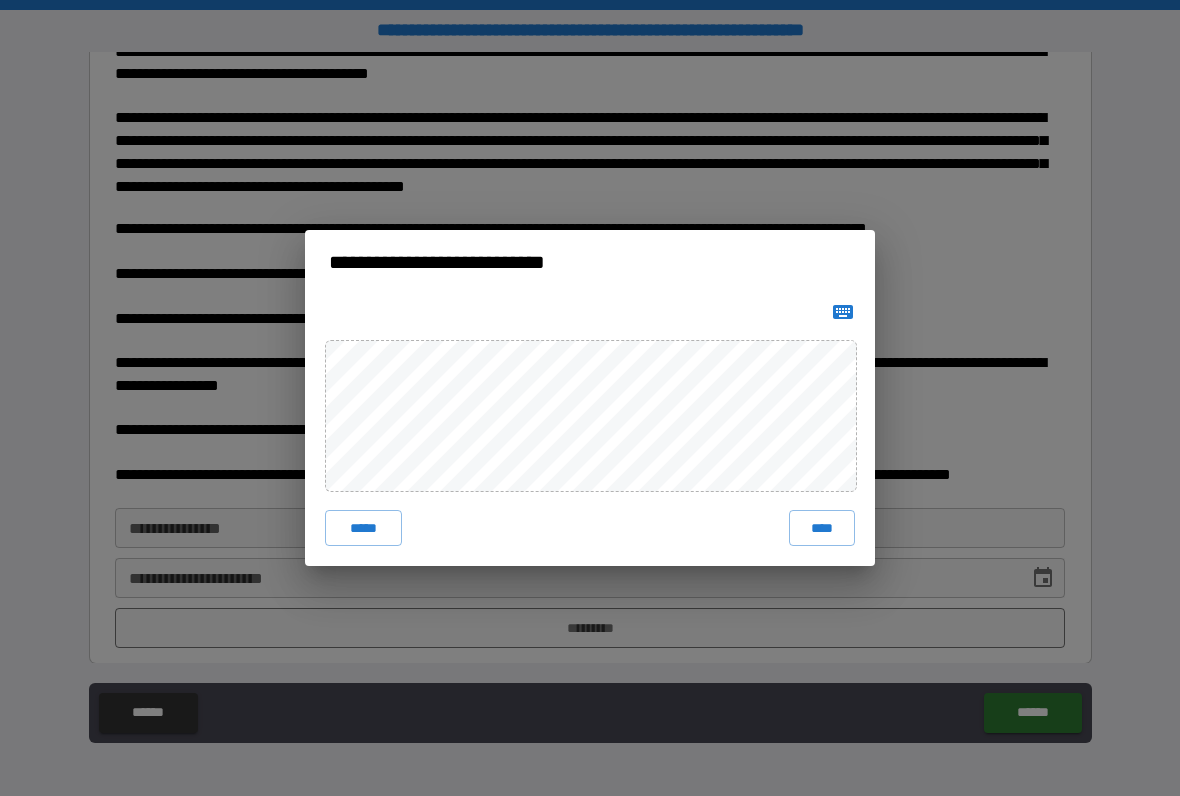 click on "****" at bounding box center (822, 528) 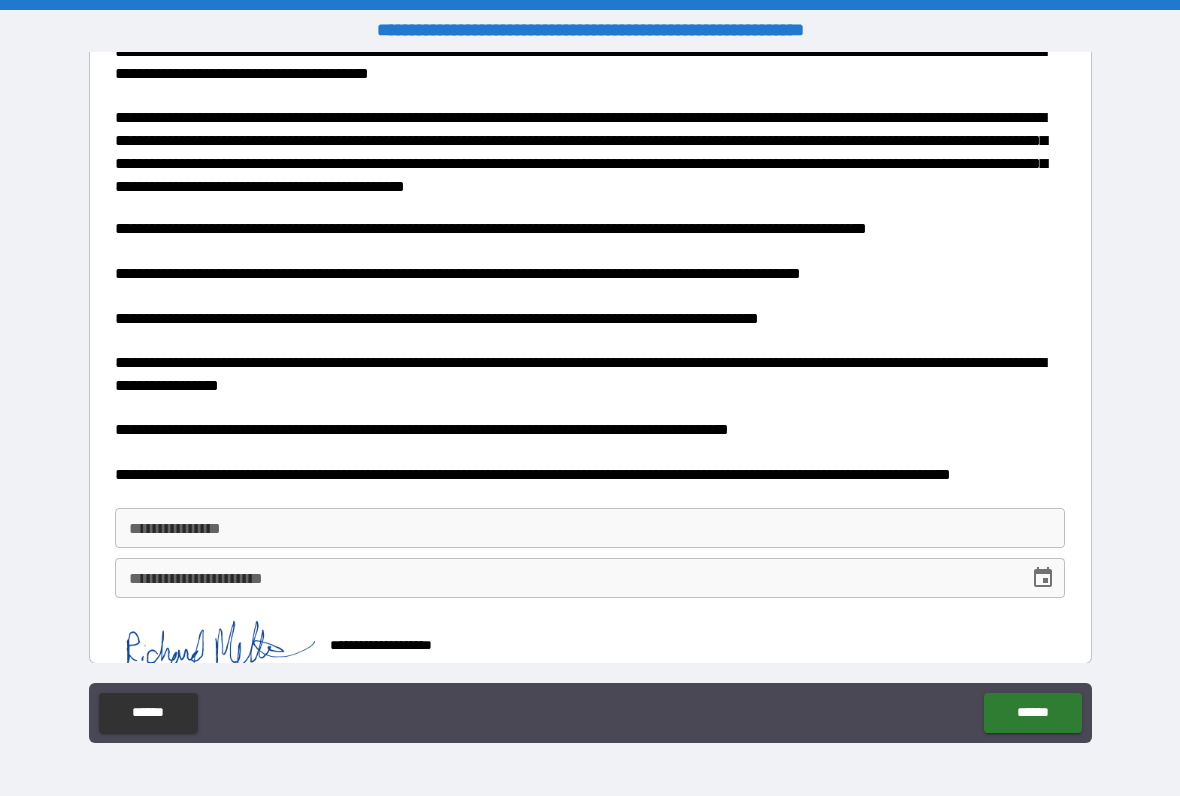 scroll, scrollTop: 54, scrollLeft: 0, axis: vertical 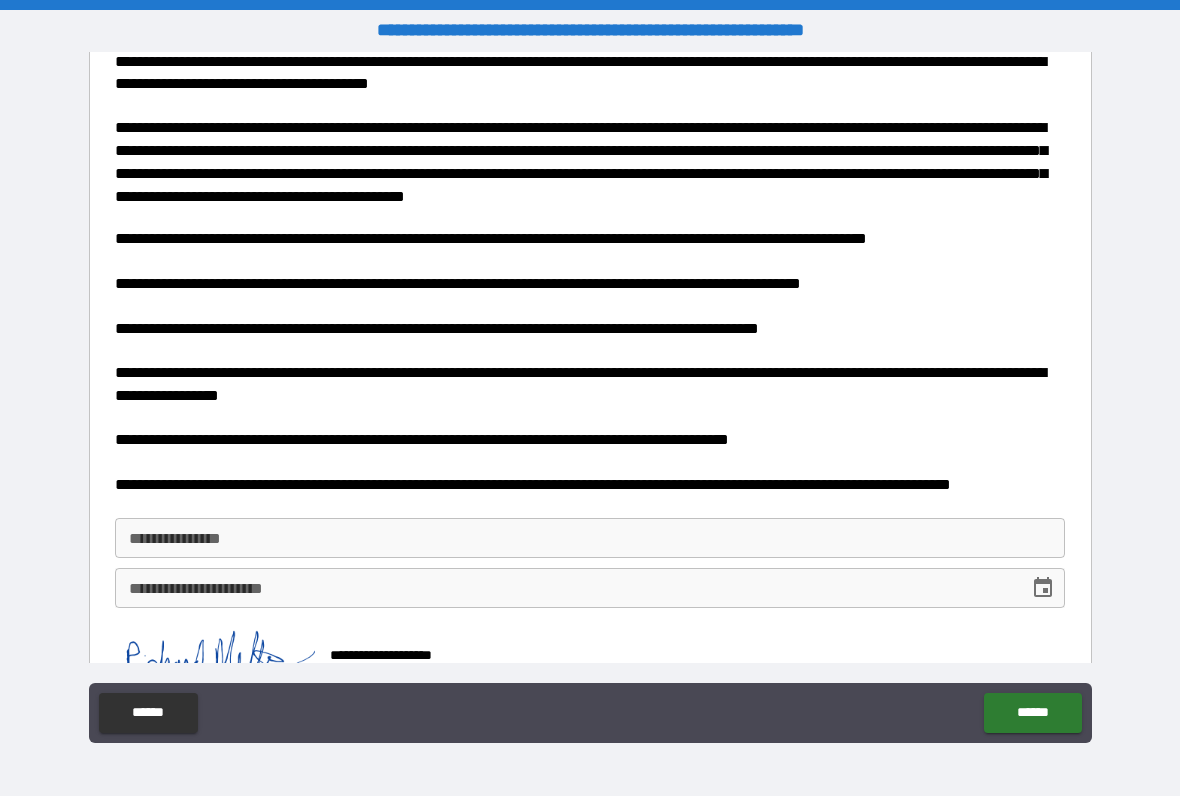click on "**********" at bounding box center [590, 538] 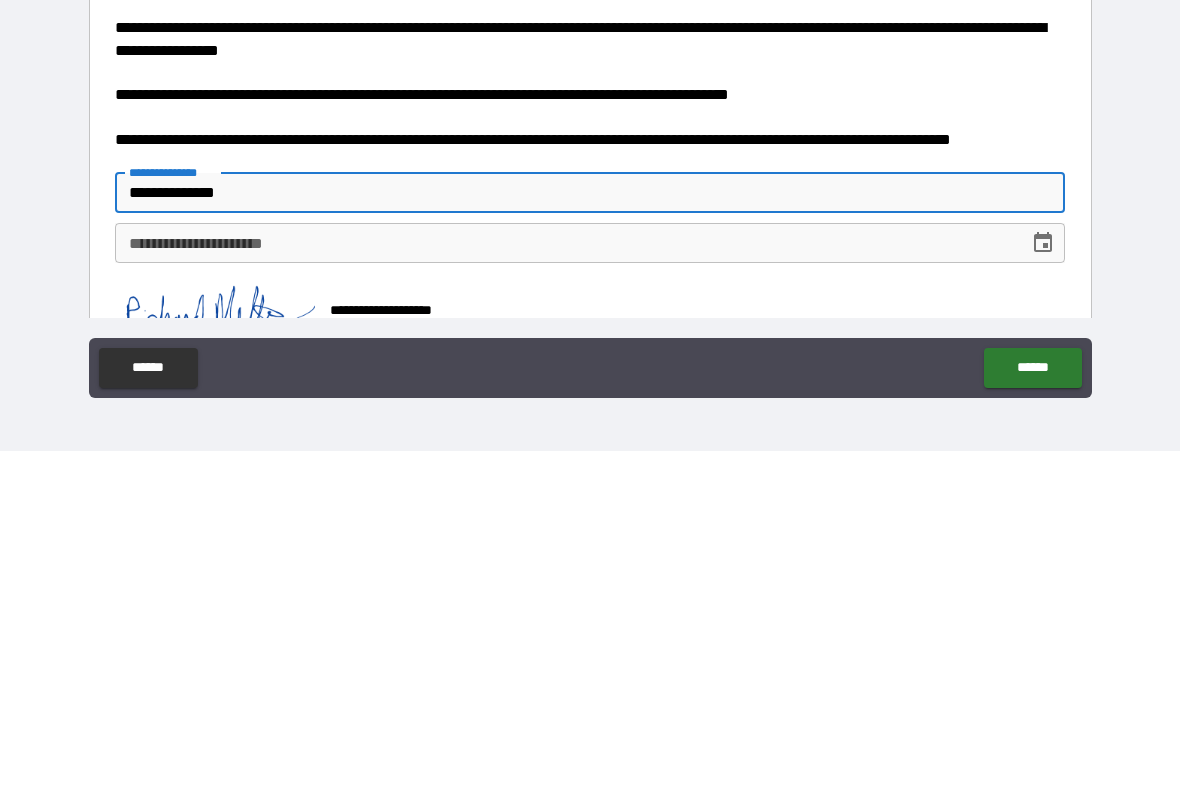 type on "**********" 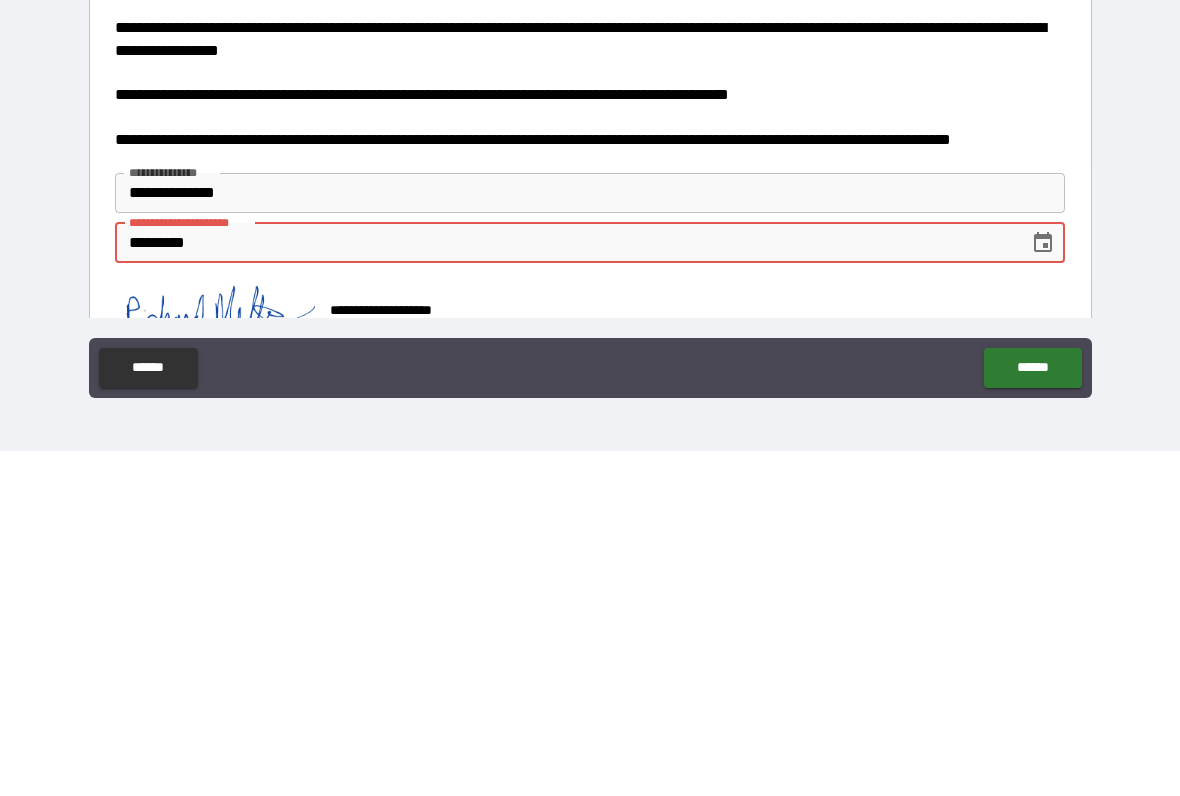 type on "**********" 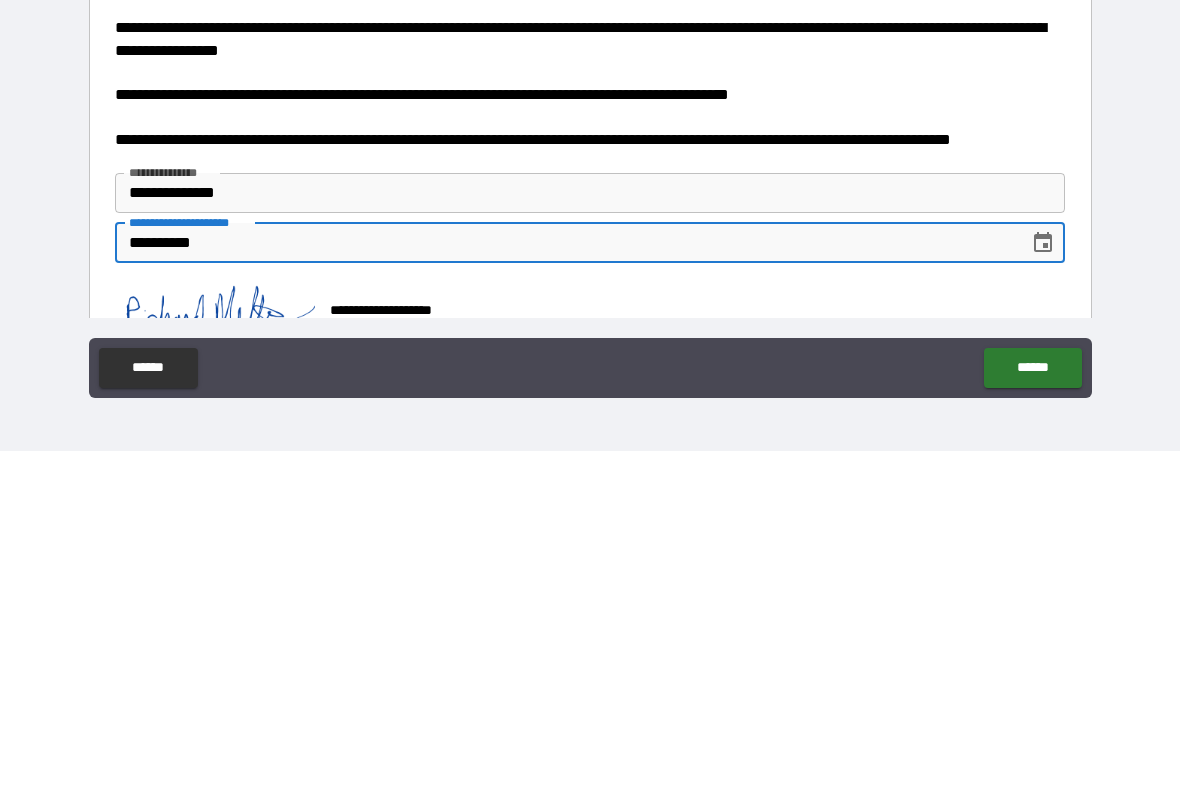 click on "******" at bounding box center [1032, 713] 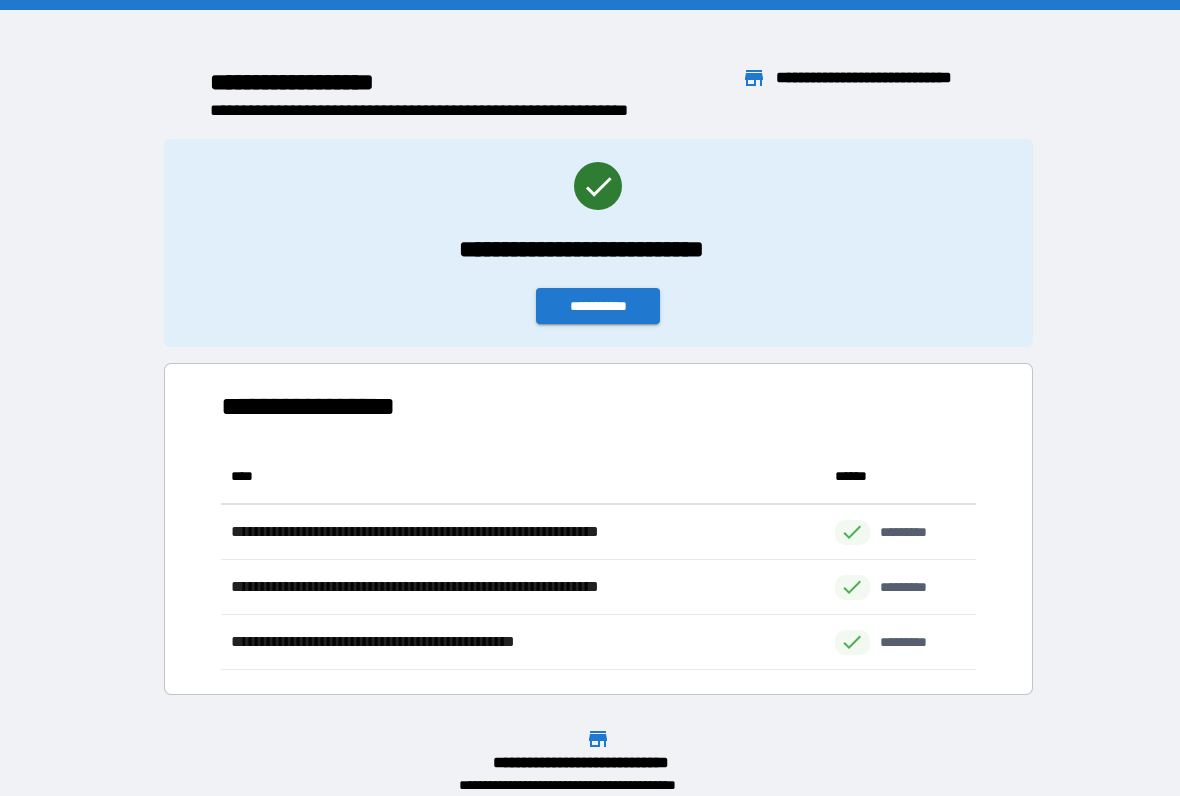 scroll, scrollTop: 1, scrollLeft: 1, axis: both 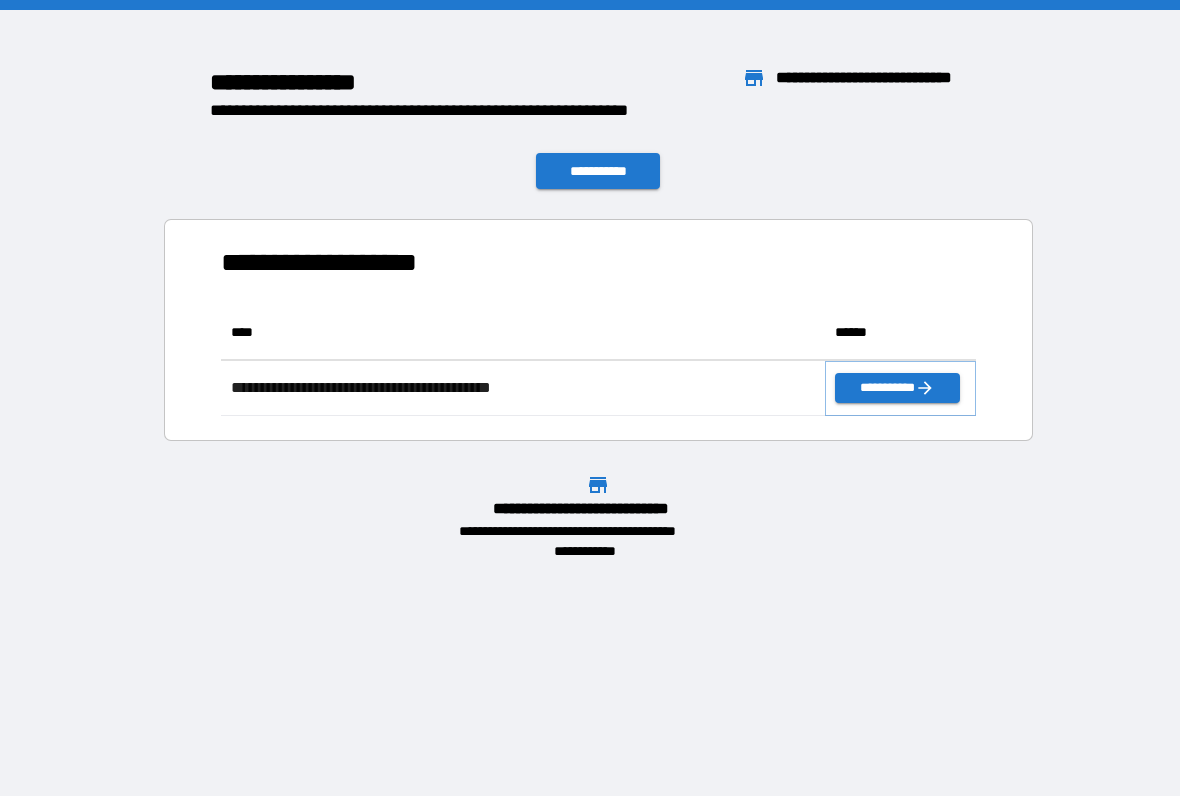 click on "**********" at bounding box center [897, 388] 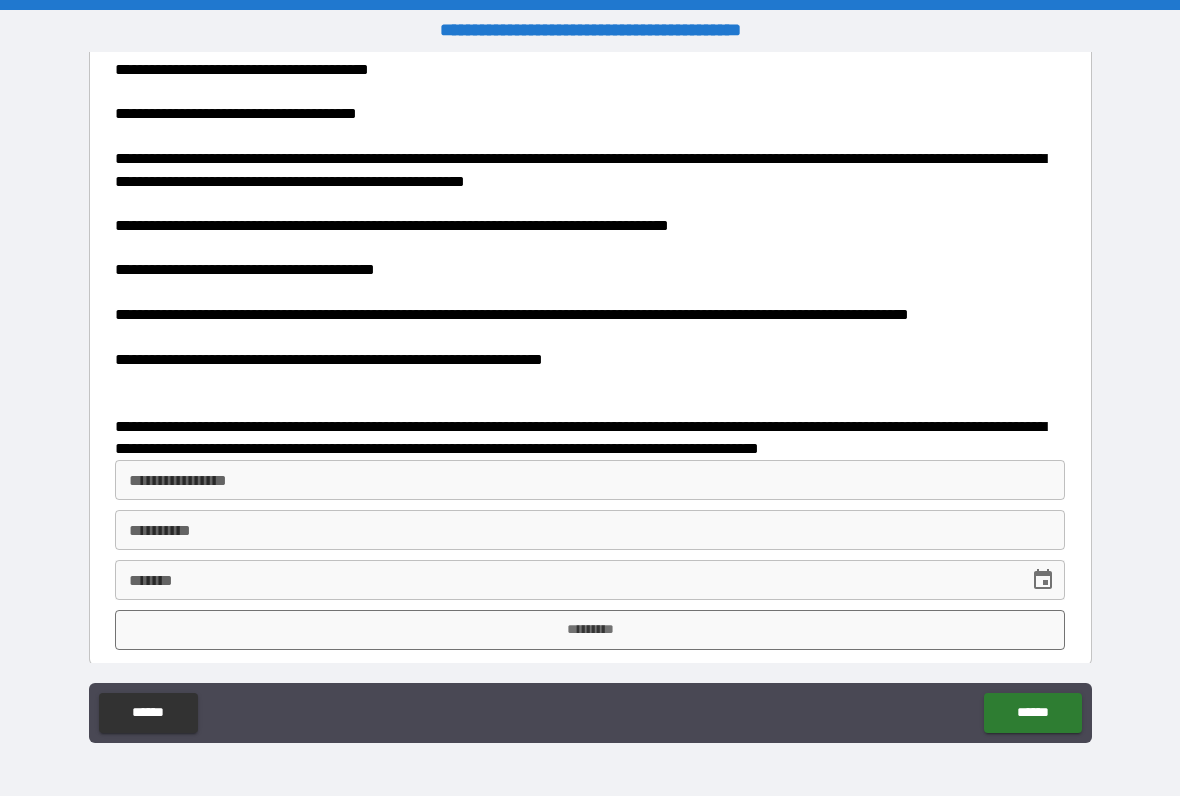 scroll, scrollTop: 290, scrollLeft: 0, axis: vertical 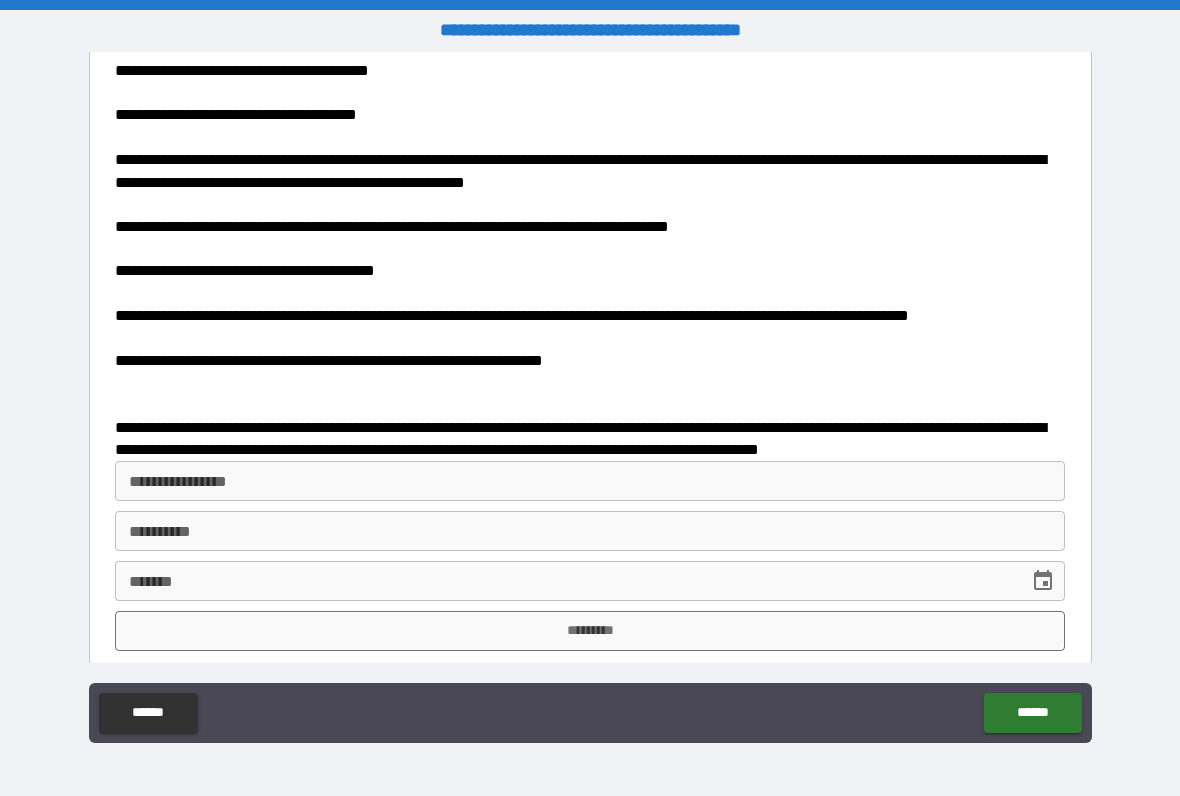 click on "**********" at bounding box center (590, 481) 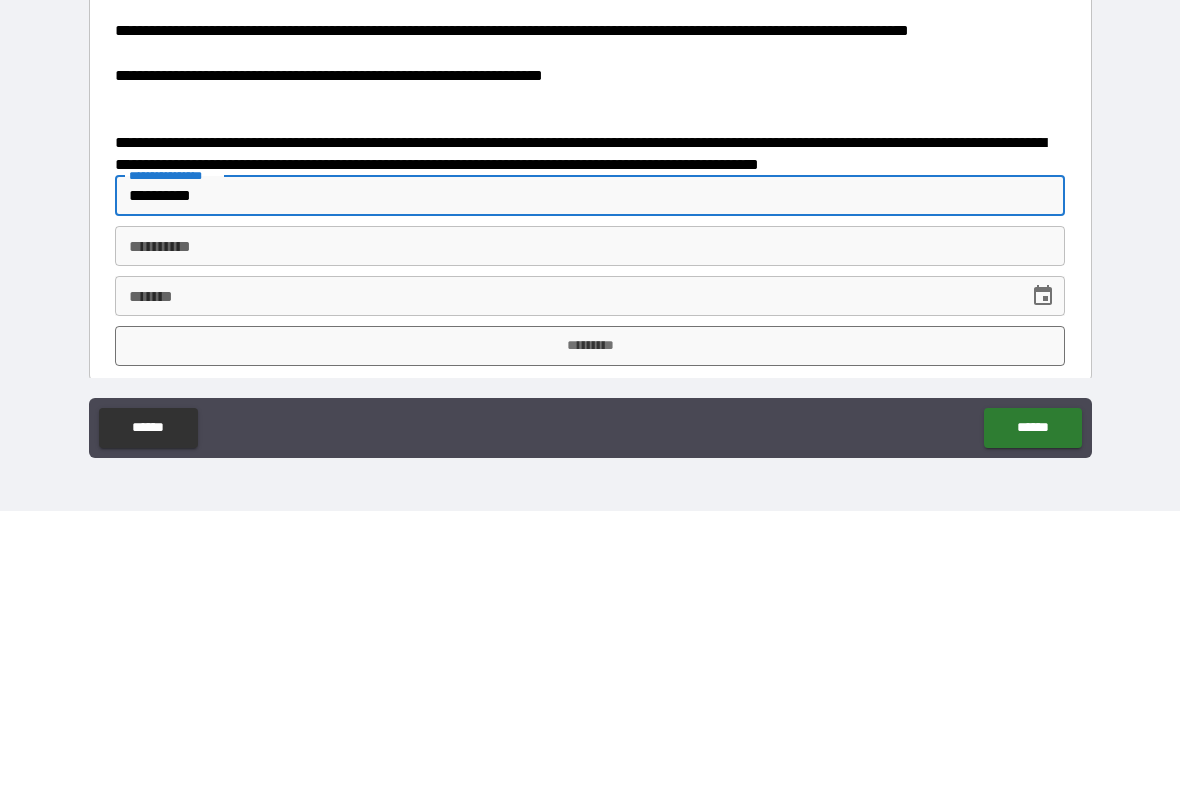 type on "*********" 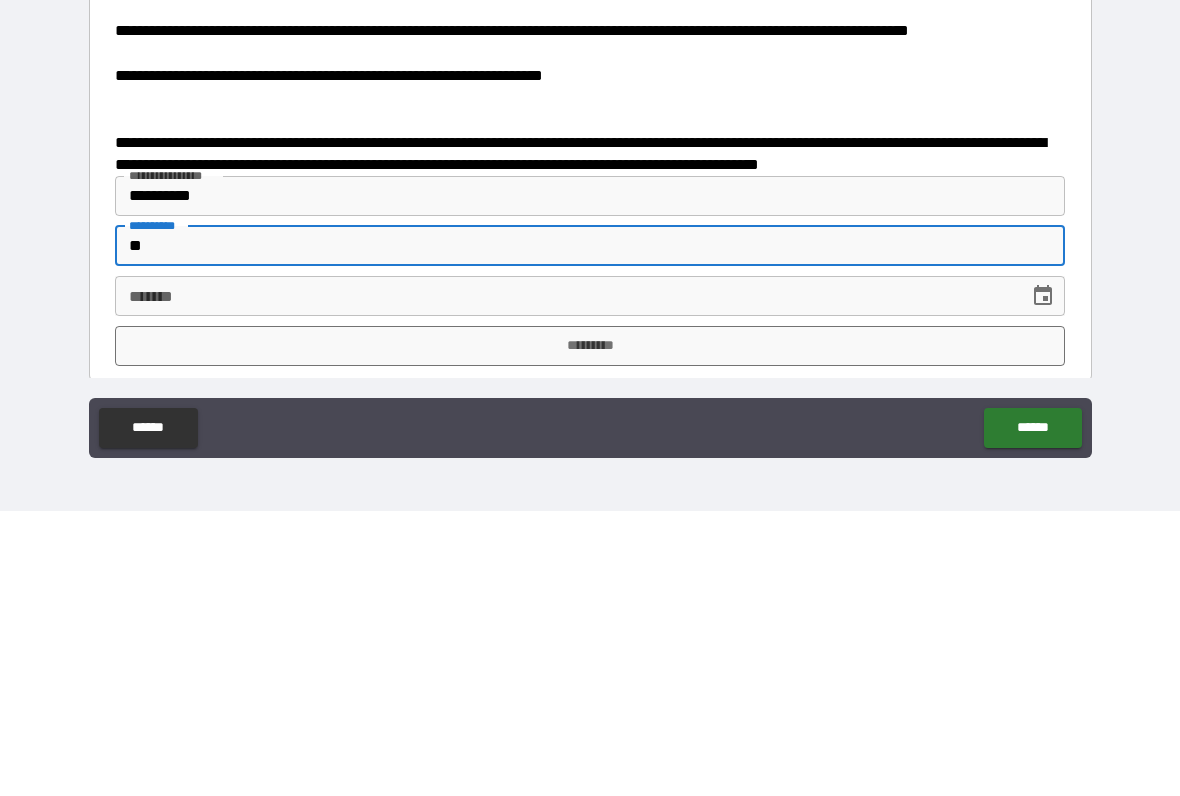 type on "**" 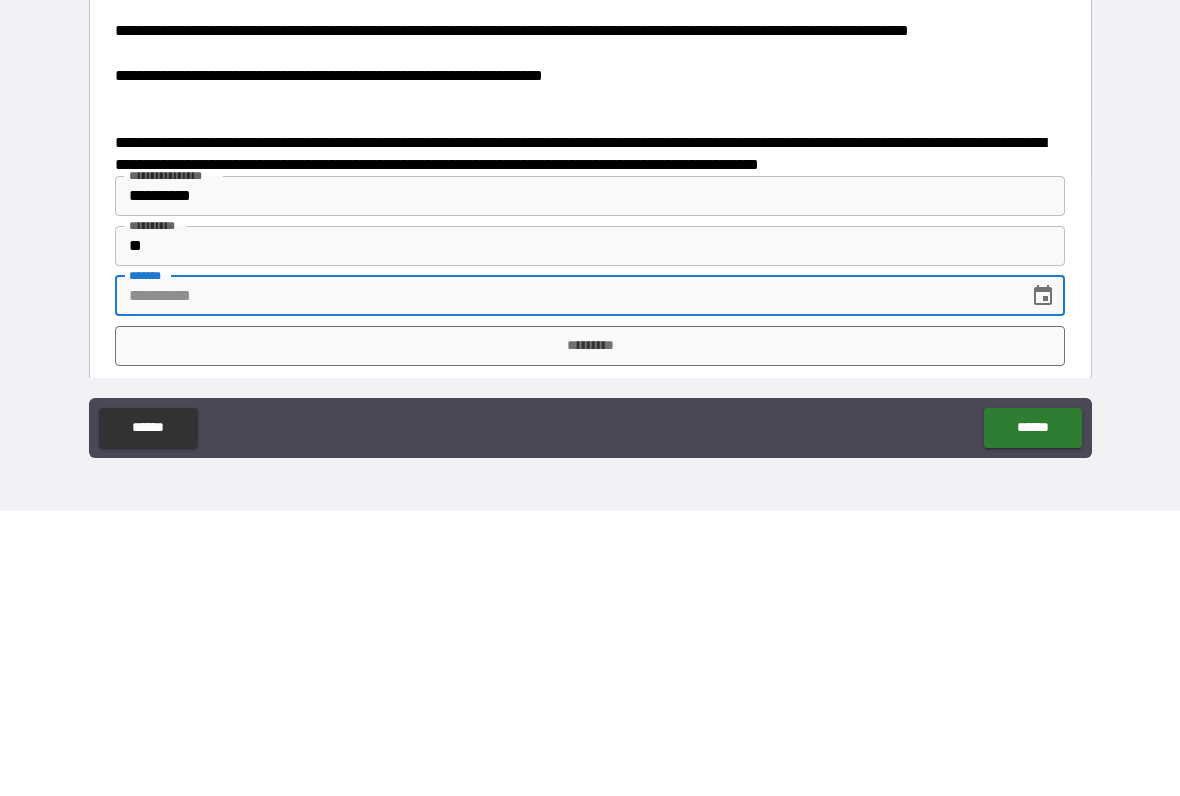 click 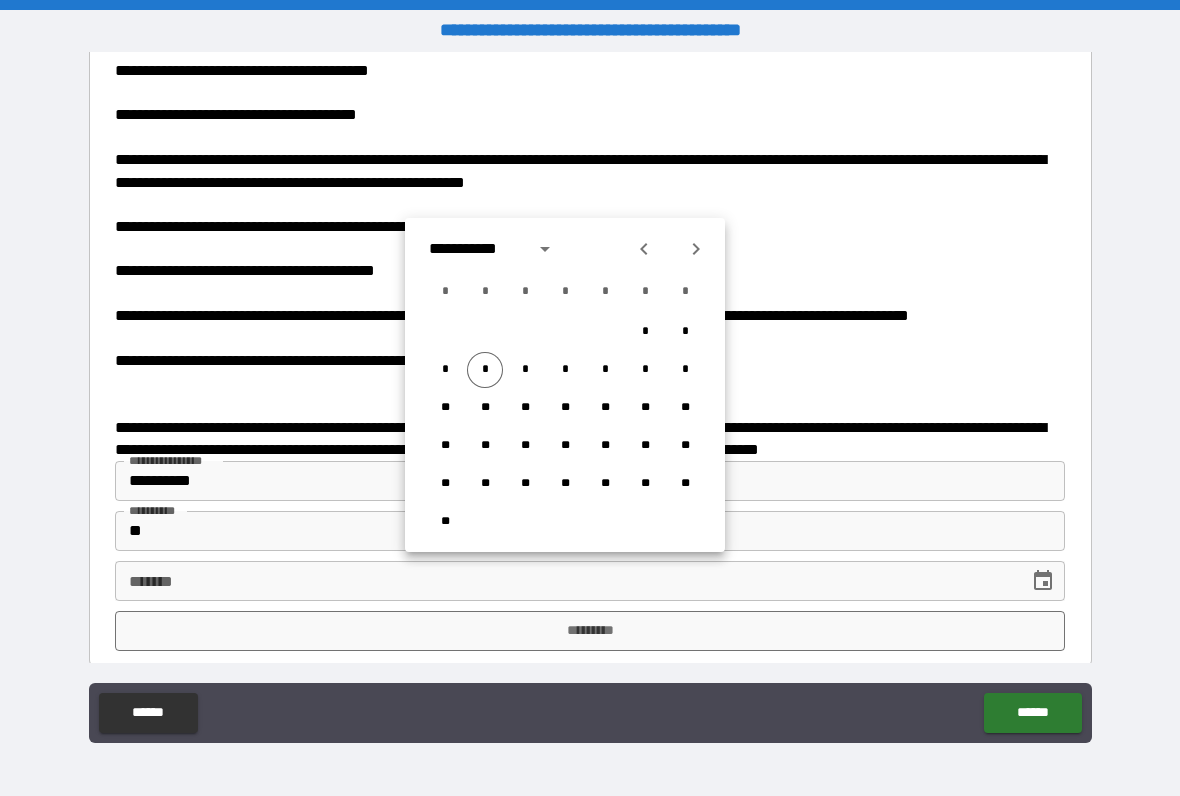 click on "*" at bounding box center (485, 370) 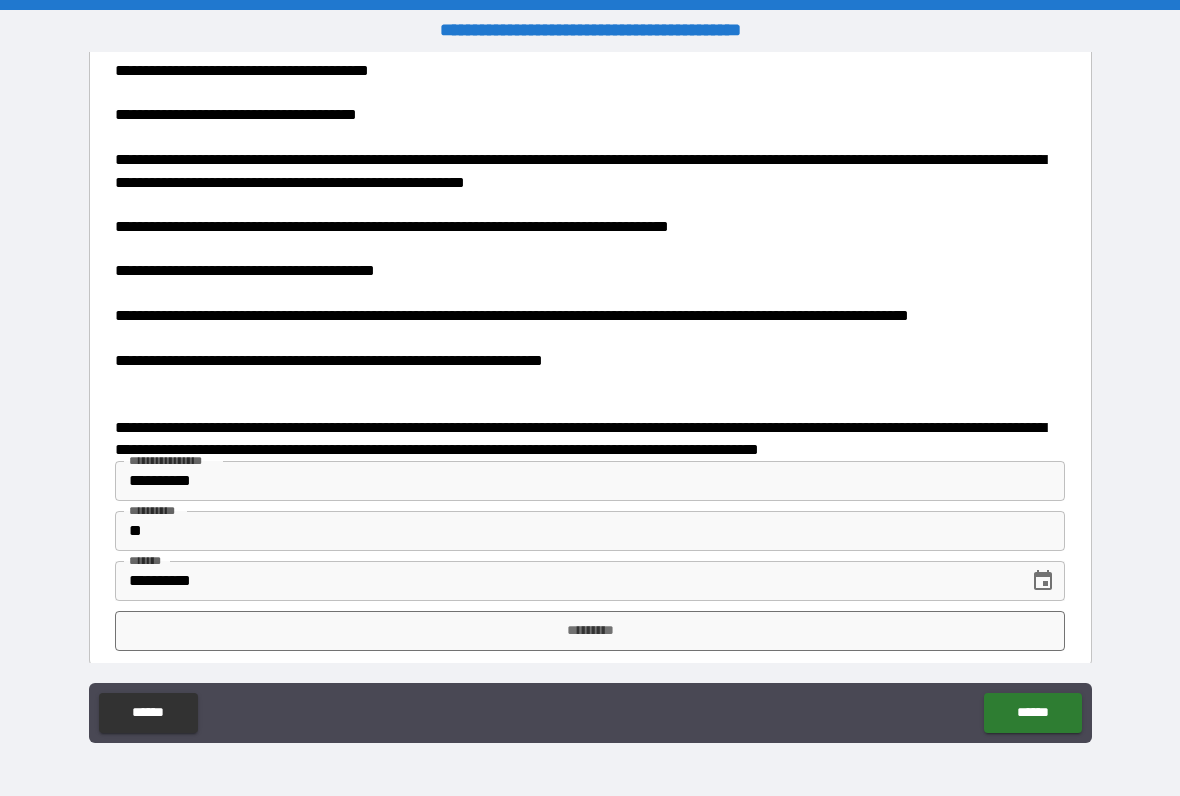 click on "*********" at bounding box center (590, 631) 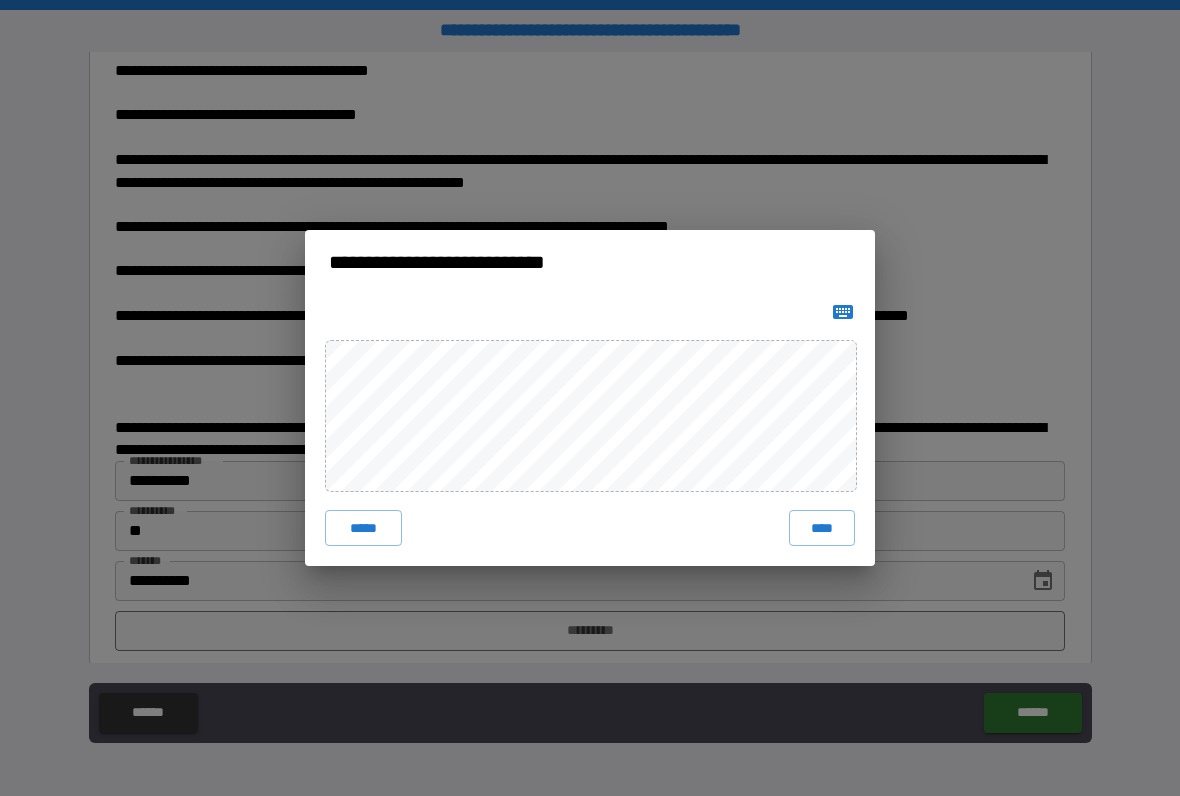 click on "****" at bounding box center (822, 528) 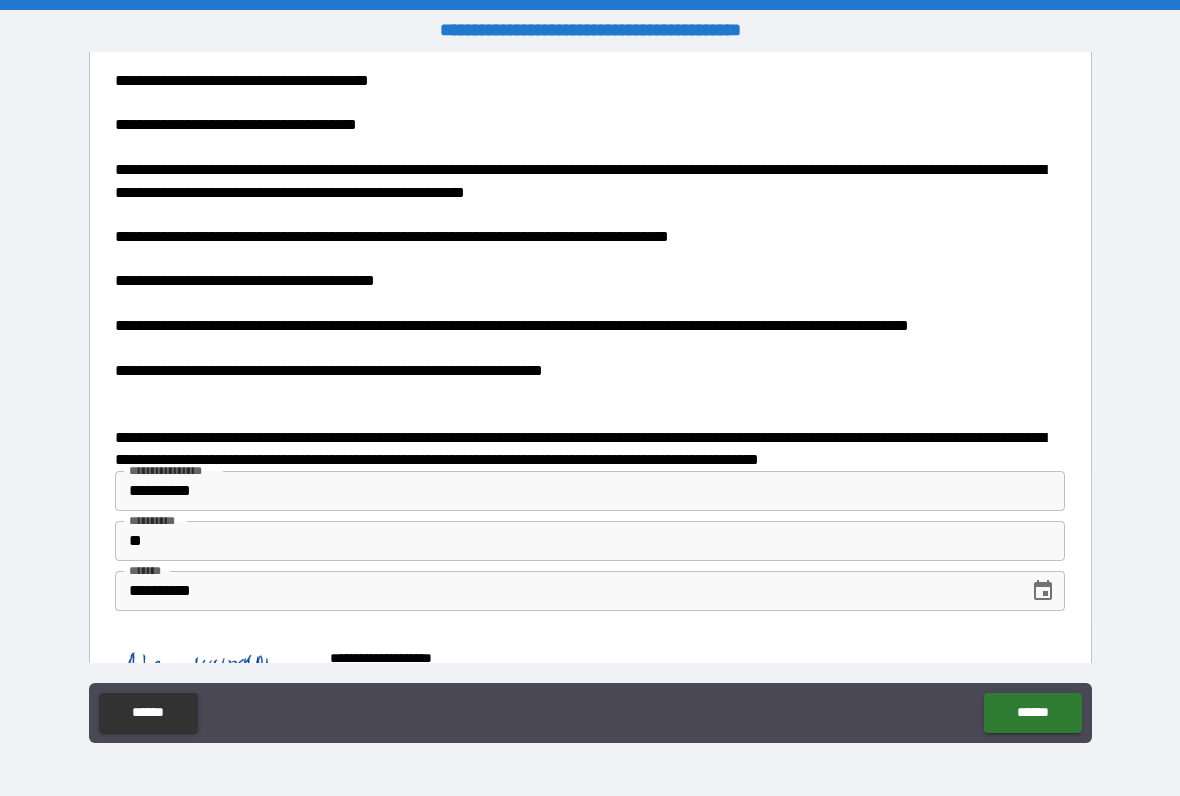 click on "******" at bounding box center [1032, 713] 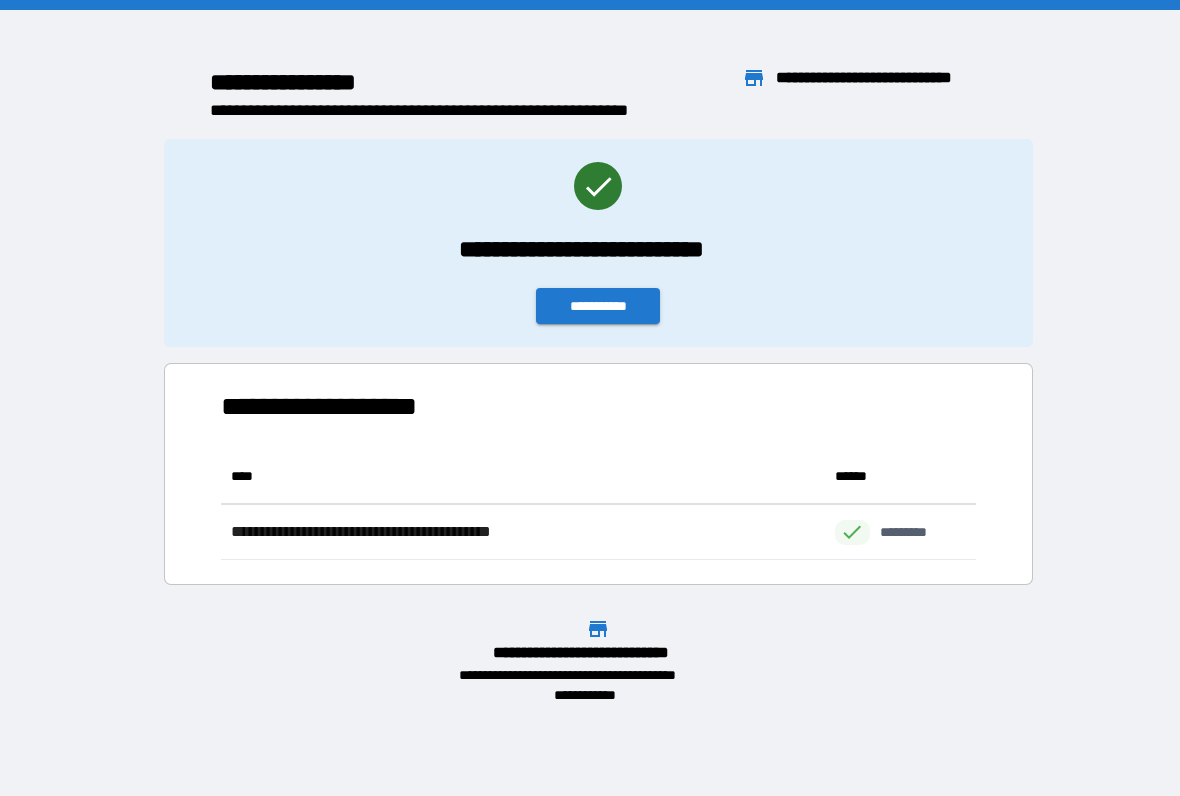 scroll, scrollTop: 1, scrollLeft: 1, axis: both 